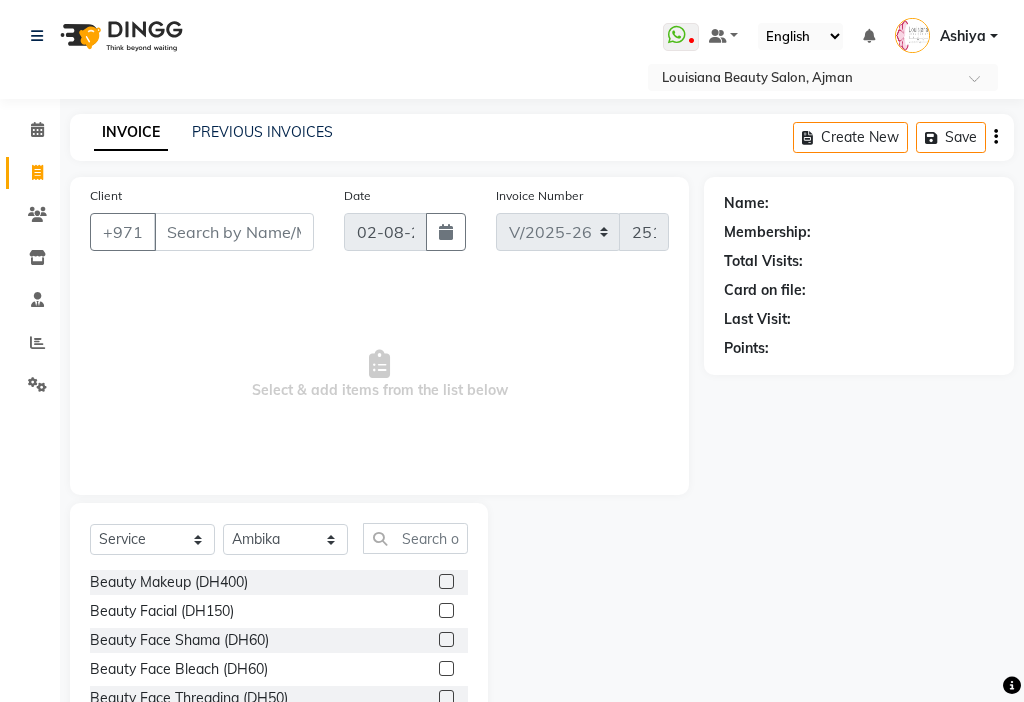 select on "637" 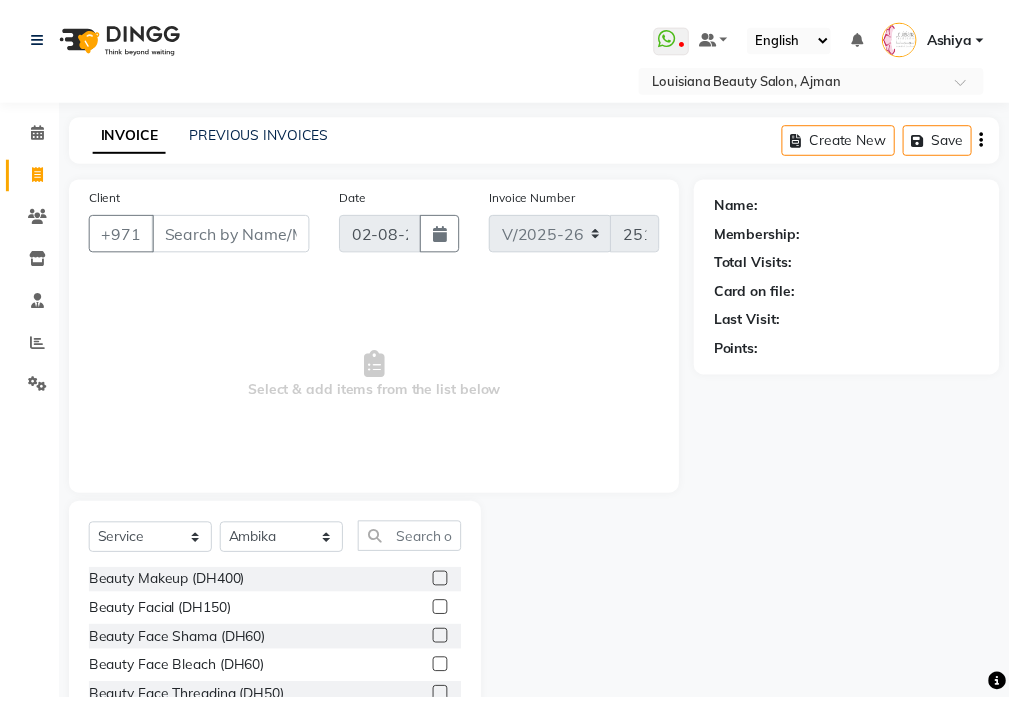 scroll, scrollTop: 0, scrollLeft: 0, axis: both 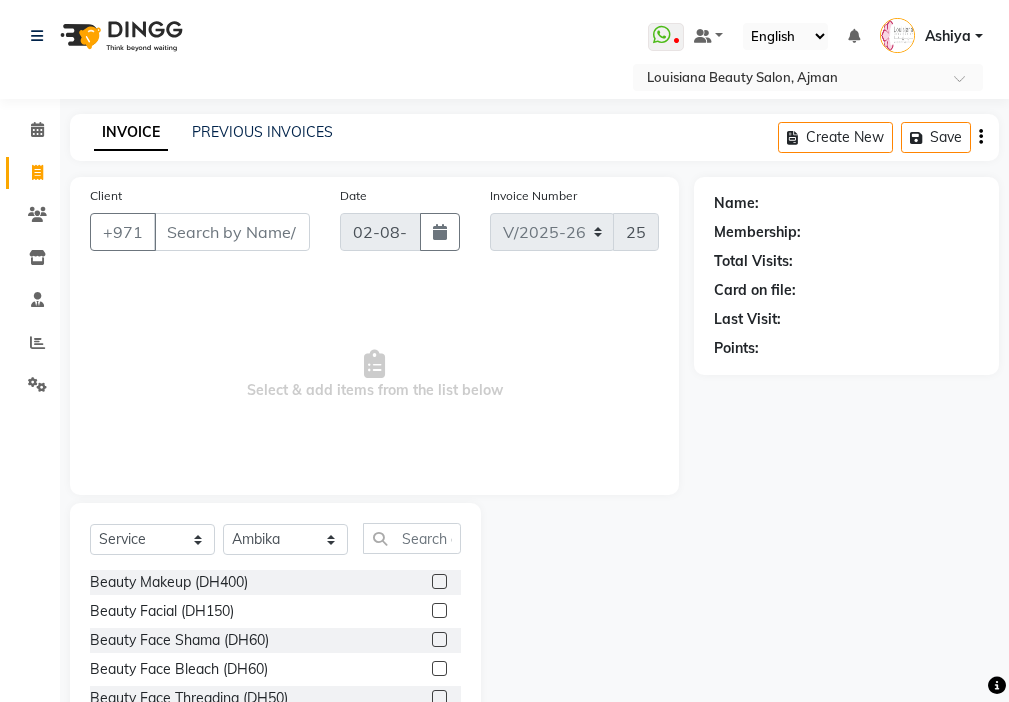 click on "Select Stylist [FIRST] [FIRST] [FIRST] [FIRST] Cashier [FIRST] [FIRST] [FIRST] [FIRST] [FIRST] [FIRST] Madam mamta [FIRST] [FIRST] [FIRST] [FIRST] [FIRST] [FIRST] [FIRST]" 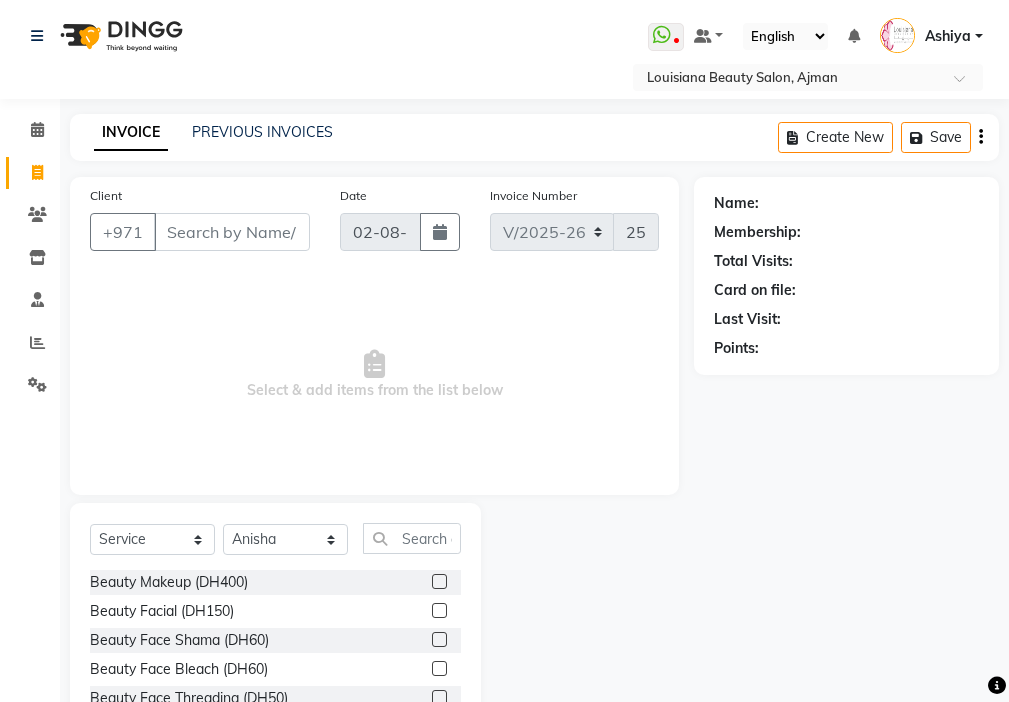 click on "Select Stylist [FIRST] [FIRST] [FIRST] [FIRST] Cashier [FIRST] [FIRST] [FIRST] [FIRST] [FIRST] [FIRST] Madam mamta [FIRST] [FIRST] [FIRST] [FIRST] [FIRST] [FIRST] [FIRST]" 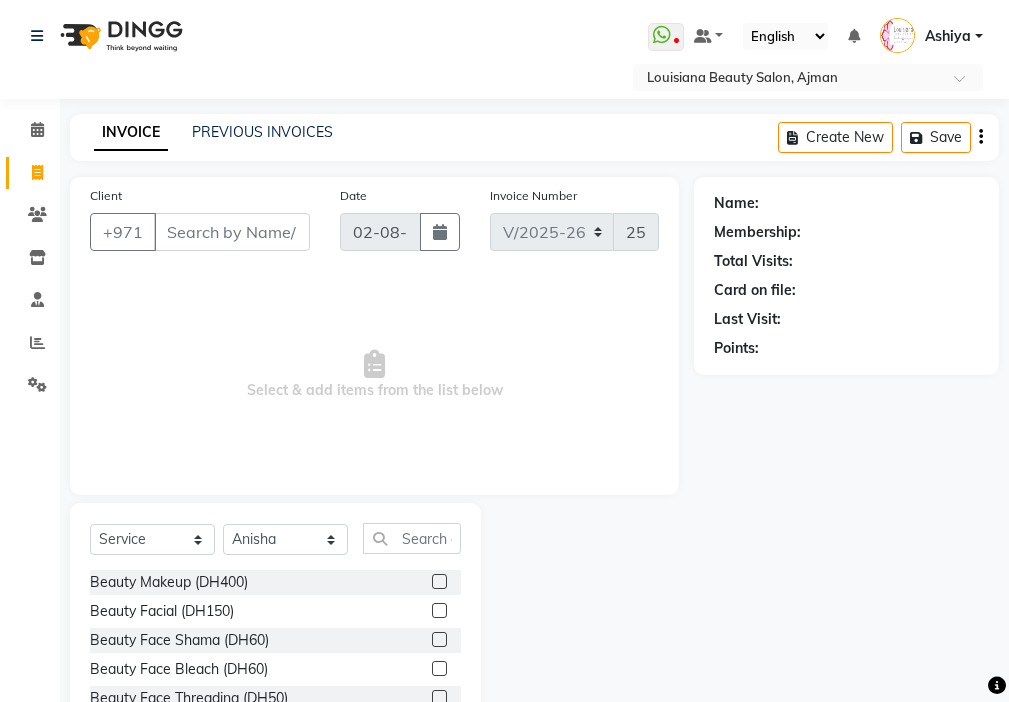 click 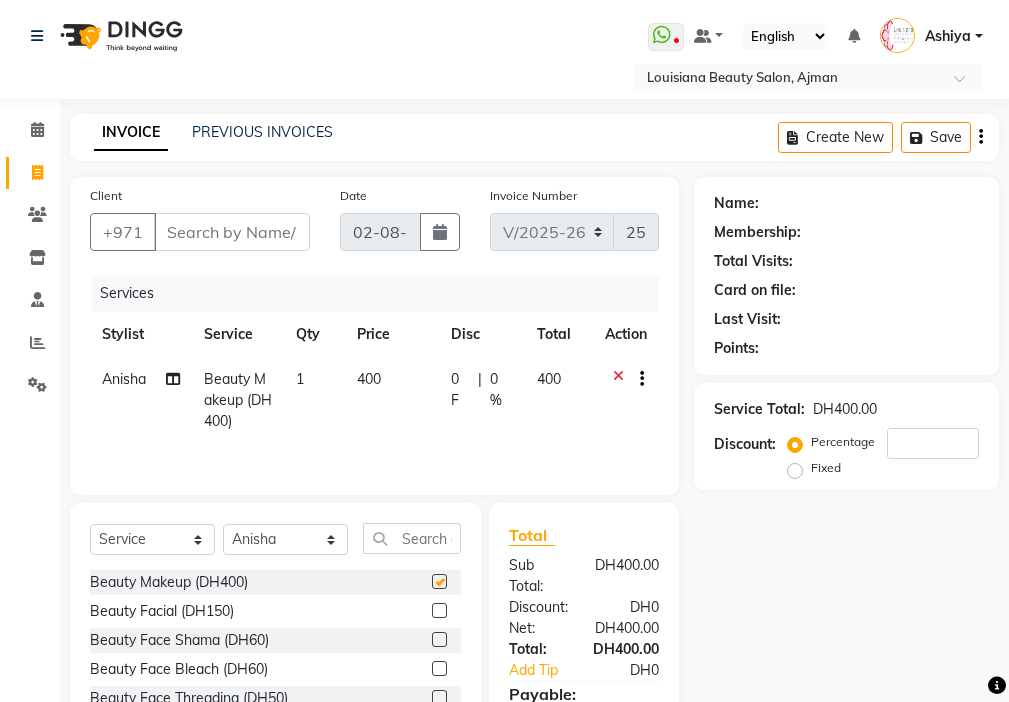 click on "400" 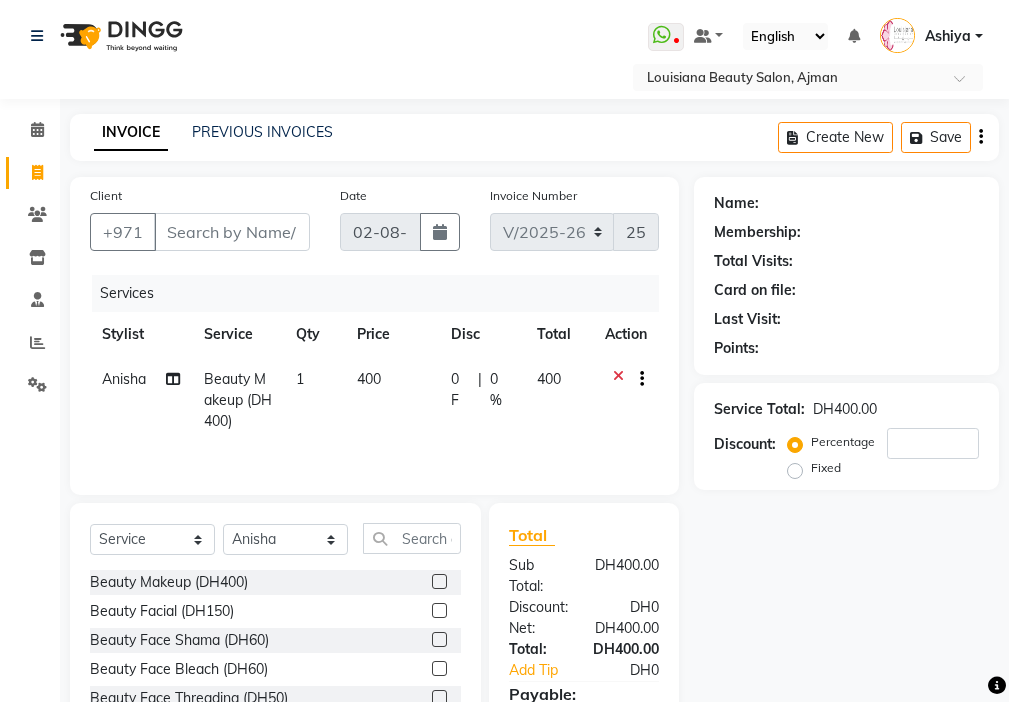 checkbox on "false" 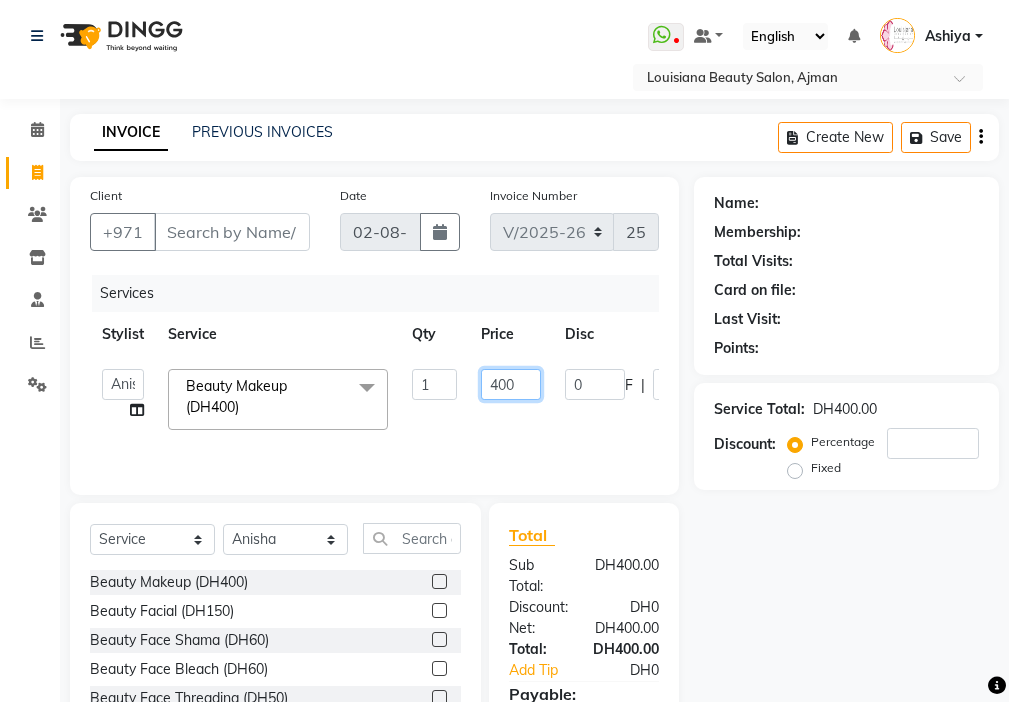 click on "400" 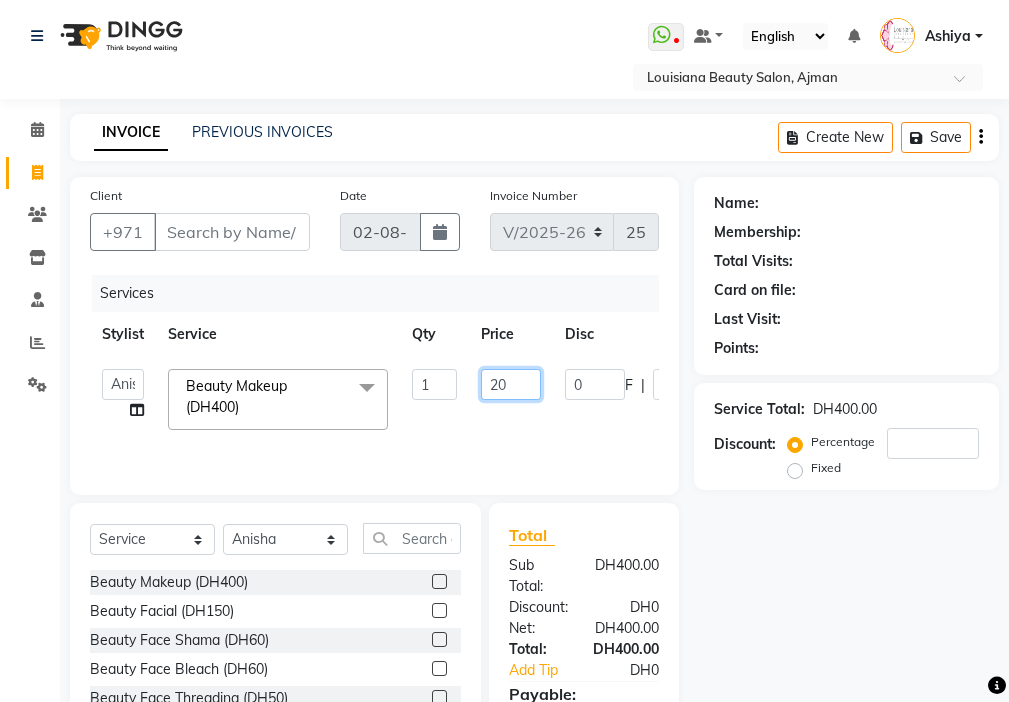 type on "250" 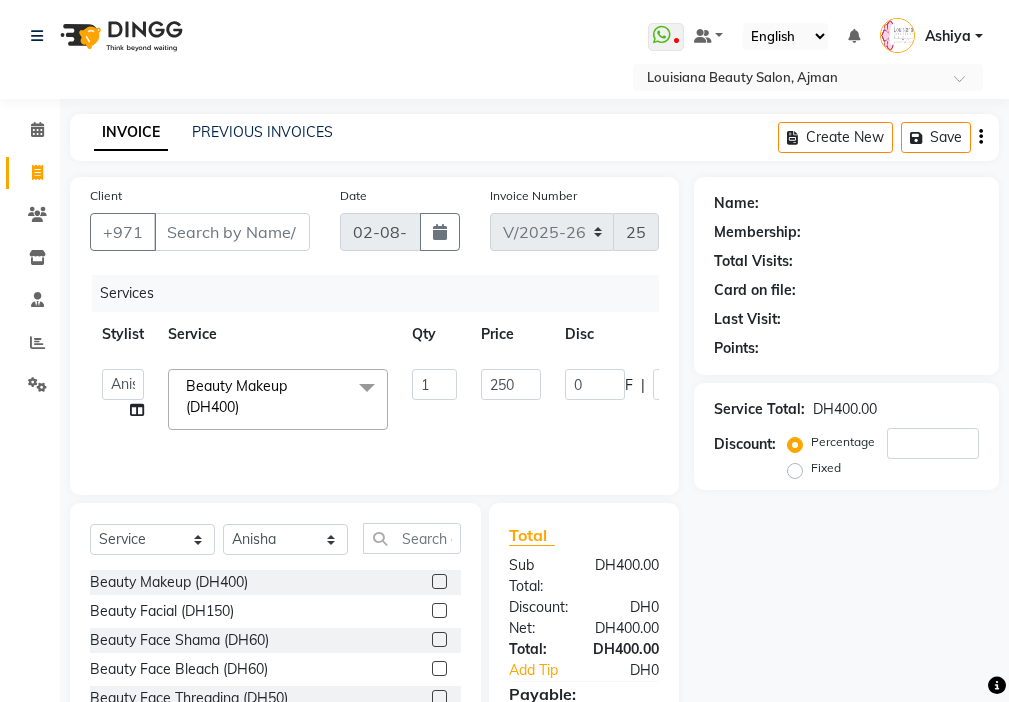 click on "by [FIRST] Beauty Makeup (DH400)  x Beauty Makeup (DH400) Beauty Facial (DH150) Beauty Face Shama (DH60) Beauty Face Bleach (DH60) Beauty Face Threading (DH50) Beauty Upper Lips Bleach (DH20) Forhead Waxing (DH10) Nose Waxing (DH10) Upper Lip Waxing (DH10) Hand Waxing Full (DH70) Beauty Eyelashes Adhesive (DH30) Beauty Eye Makeup (DH150) Beauty Hand Henna(حناء اليد) (DH50) Beauty Legs Henna(حناء الرجل) (DH50) paraffin wax hand (DH30) paraffin  wax leg  (DH50) chin threading (DH15) Extra Pin (DH20) ROOT HALF DYE (DH80) Beauty Gasha (DH50) Baby Start (DH20) Rinceage  (DH200) Enercose (DH200) Rosemary (DH80) Filler (DH0) Sedar (DH80) photo (DH10) Al mashat (DH80) Half leg Waxing(شمع نصف الرجل) (DH50) Half Hand Waxing(شمع اليدين) (DH40) Under Arms Waxing (شمع الابط) (DH20) Manicure  (المنكير) (DH50) 1 0" 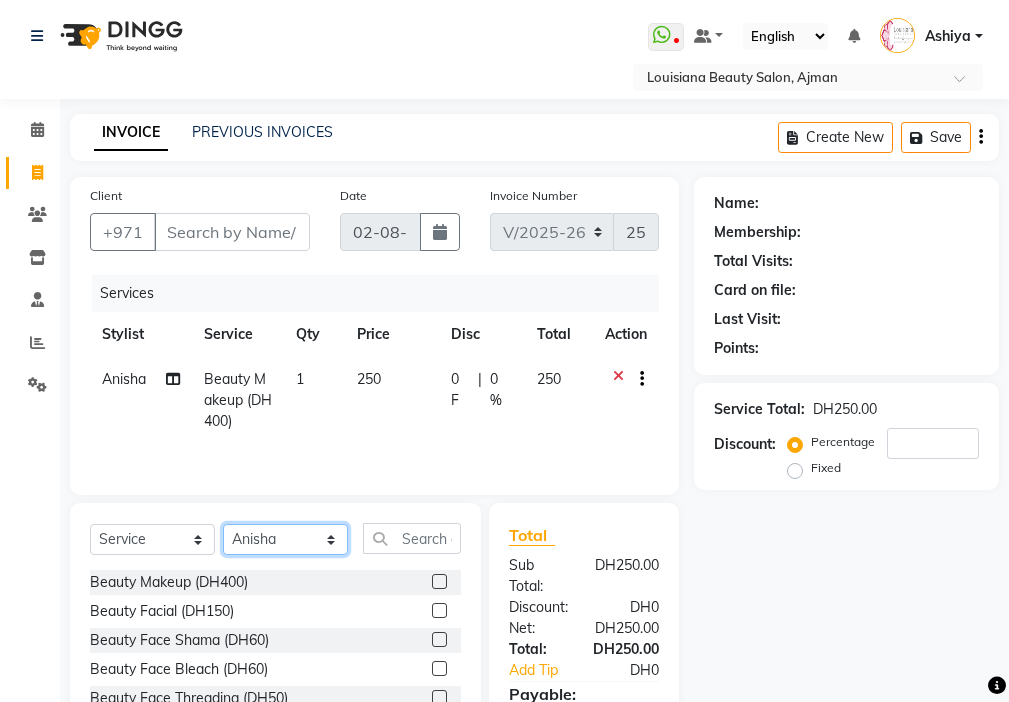 click on "Select Stylist [FIRST] [FIRST] [FIRST] [FIRST] Cashier [FIRST] [FIRST] [FIRST] [FIRST] [FIRST] [FIRST] Madam mamta [FIRST] [FIRST] [FIRST] [FIRST] [FIRST] [FIRST] [FIRST]" 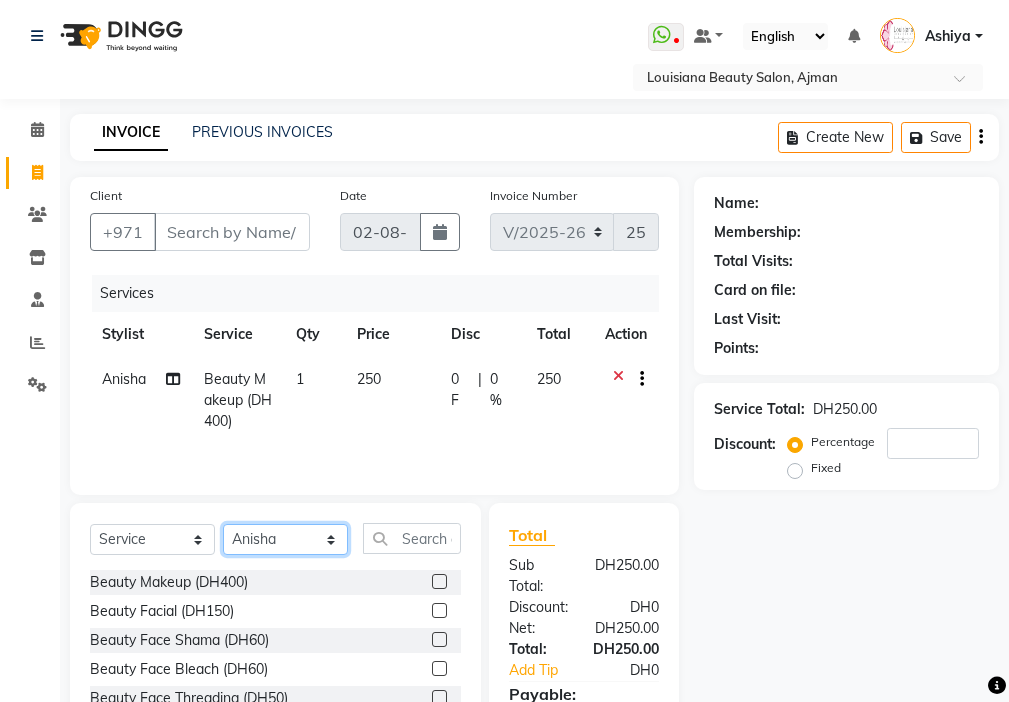 select on "33912" 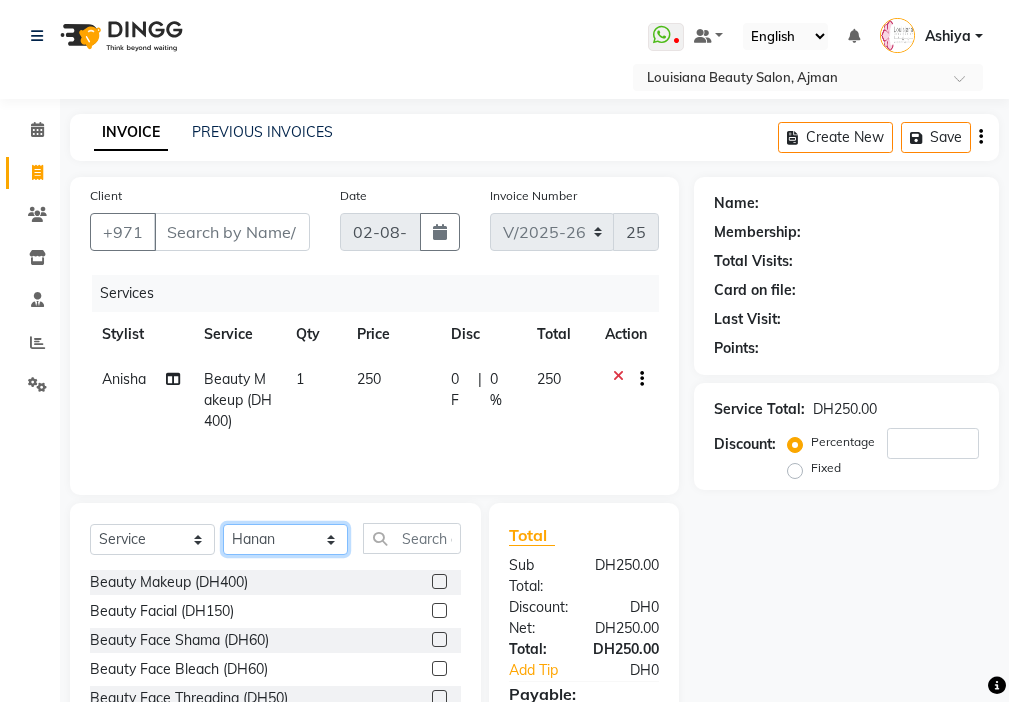 click on "Select Stylist [FIRST] [FIRST] [FIRST] [FIRST] Cashier [FIRST] [FIRST] [FIRST] [FIRST] [FIRST] [FIRST] Madam mamta [FIRST] [FIRST] [FIRST] [FIRST] [FIRST] [FIRST] [FIRST]" 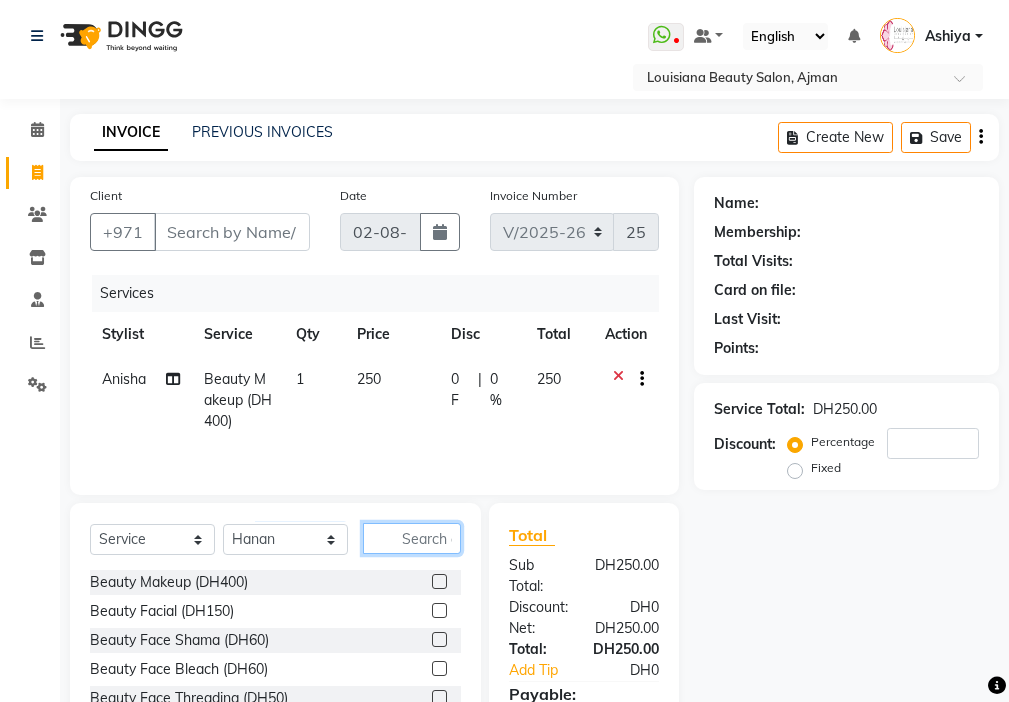 click 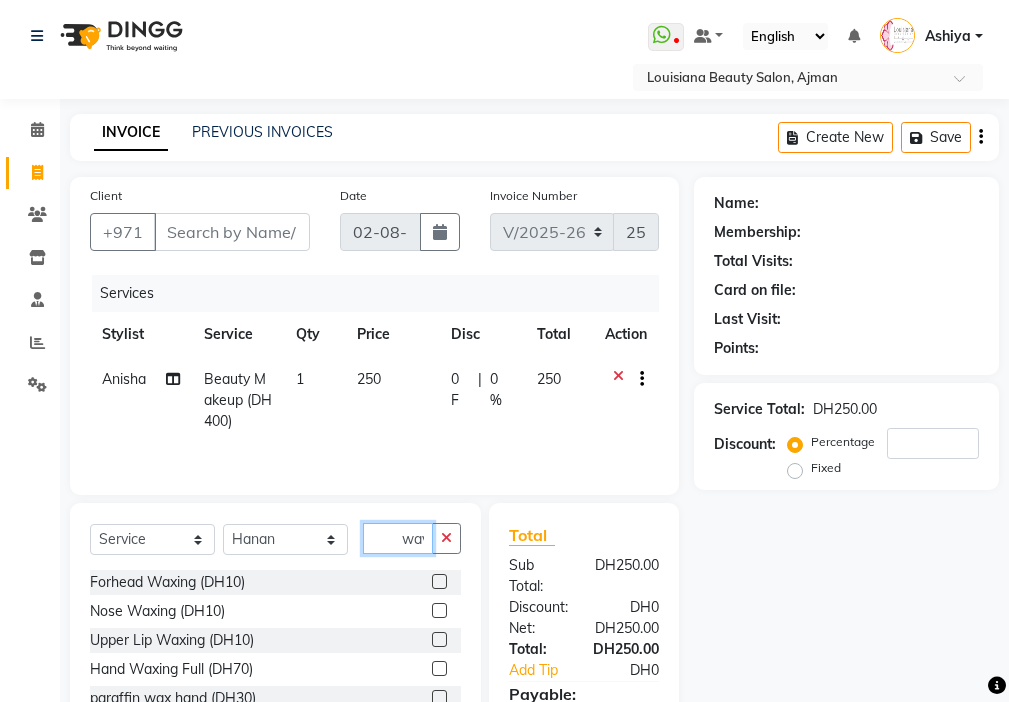 scroll, scrollTop: 0, scrollLeft: 4, axis: horizontal 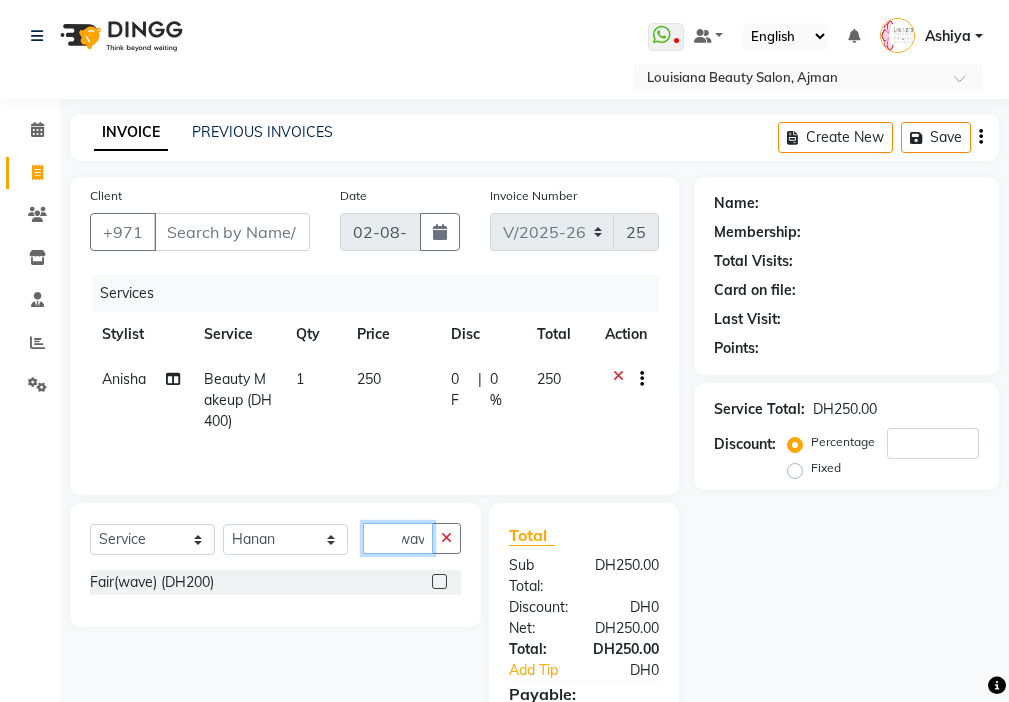 type on "wav" 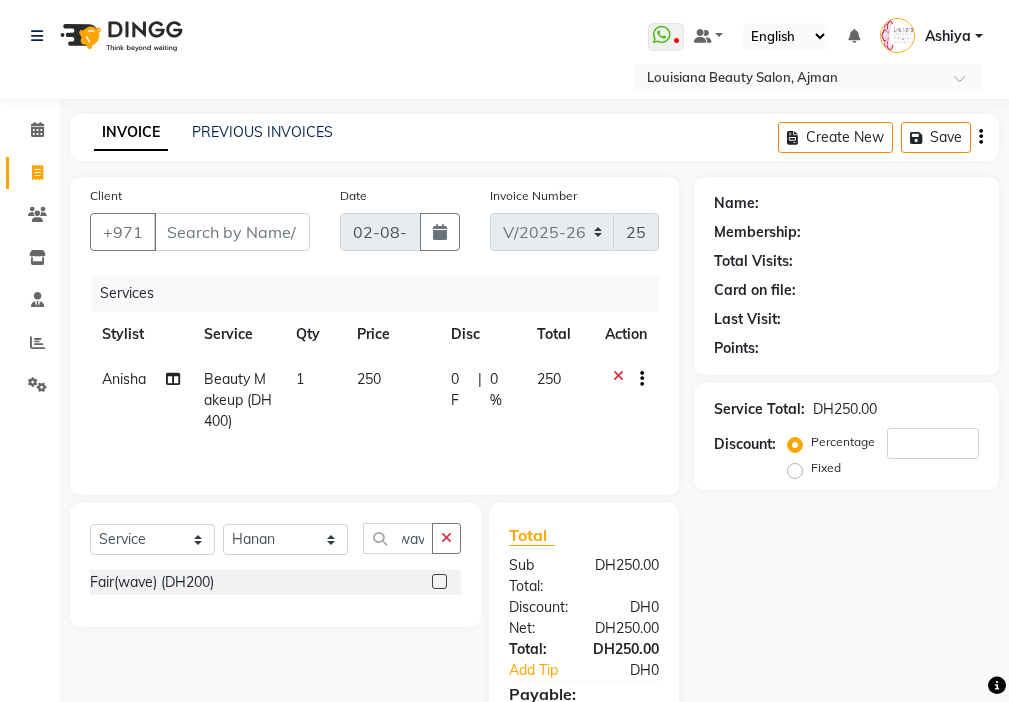click 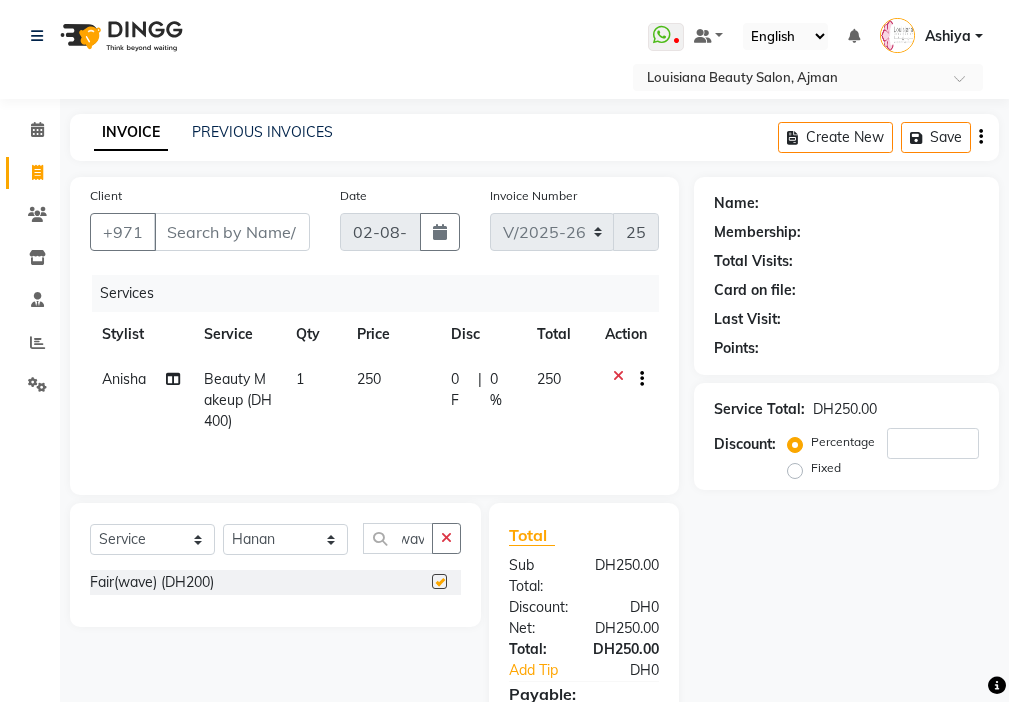 scroll, scrollTop: 0, scrollLeft: 0, axis: both 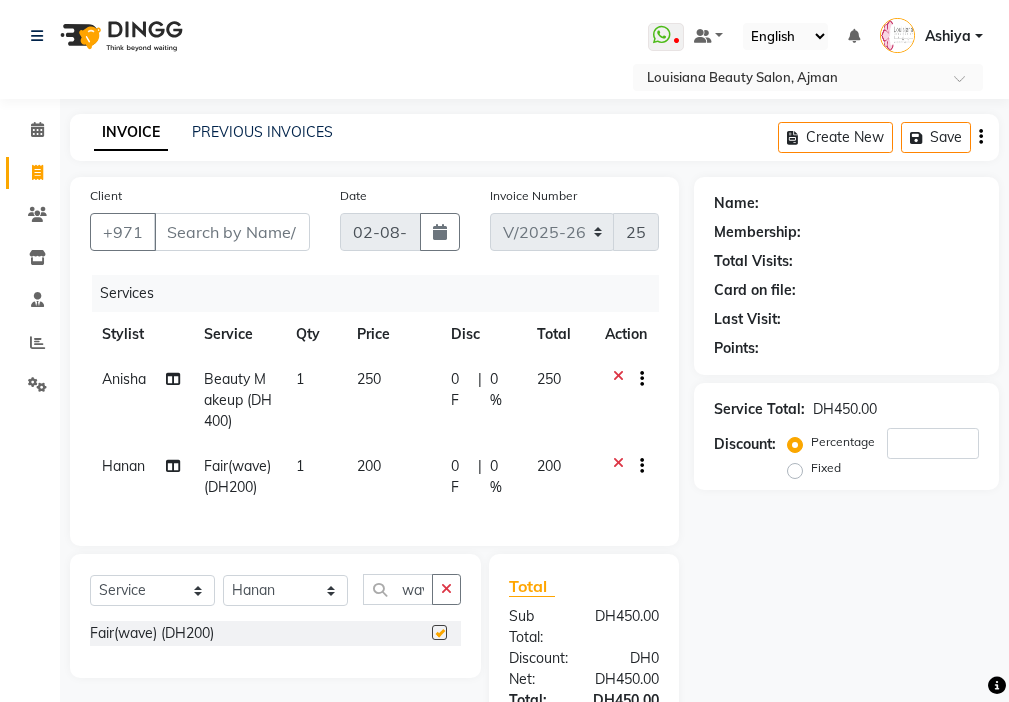 click on "200" 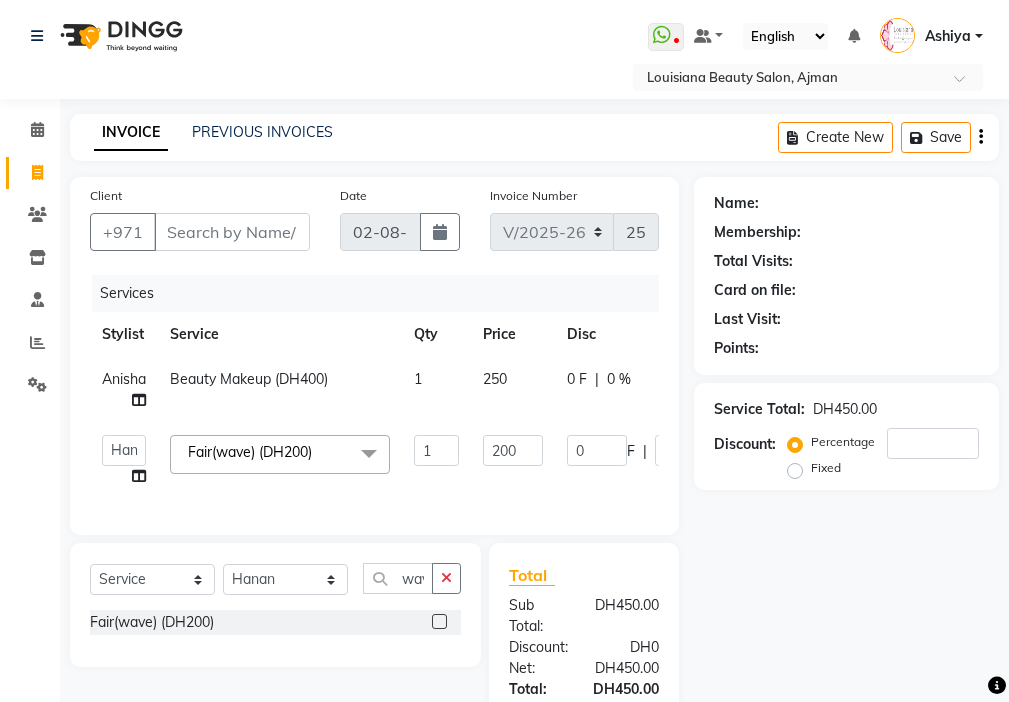 checkbox on "false" 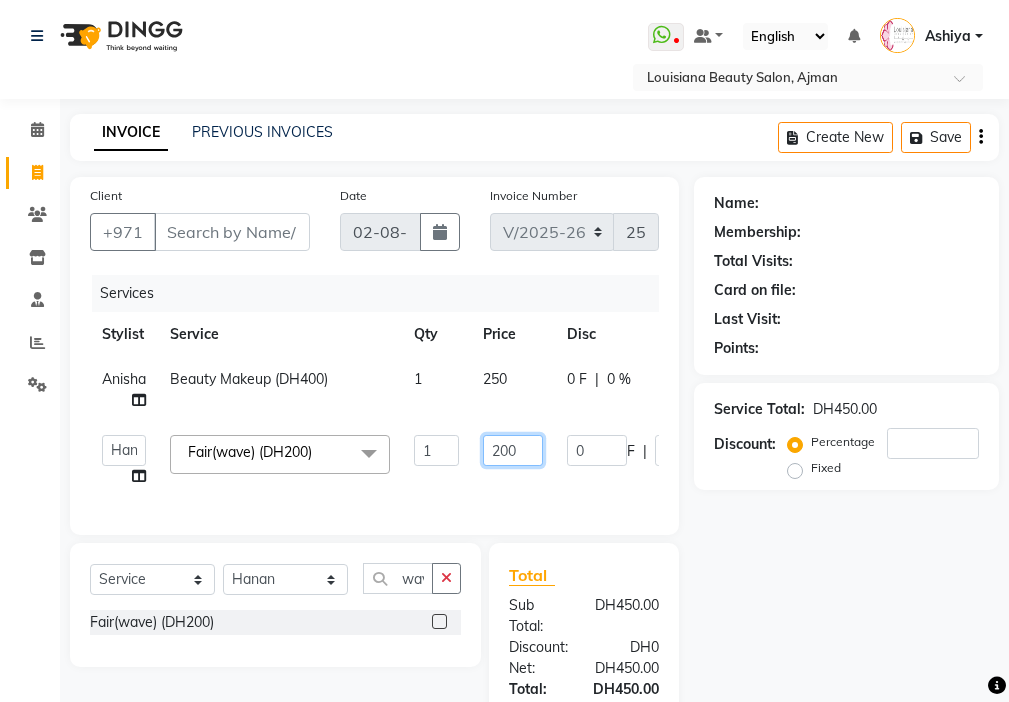 click on "200" 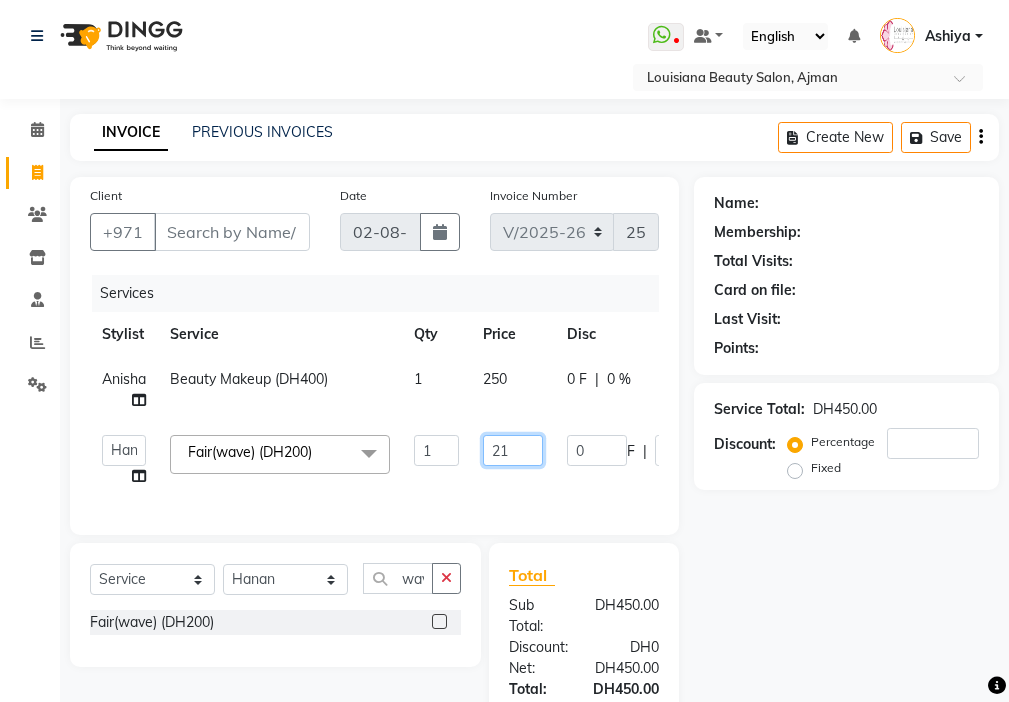 type on "2" 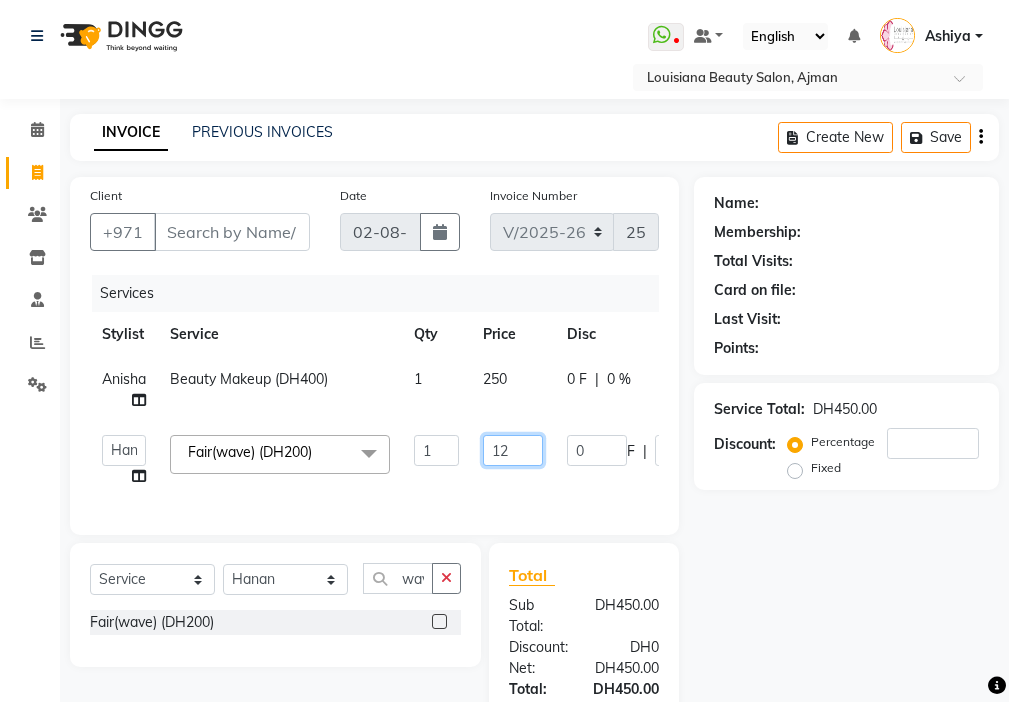 type on "120" 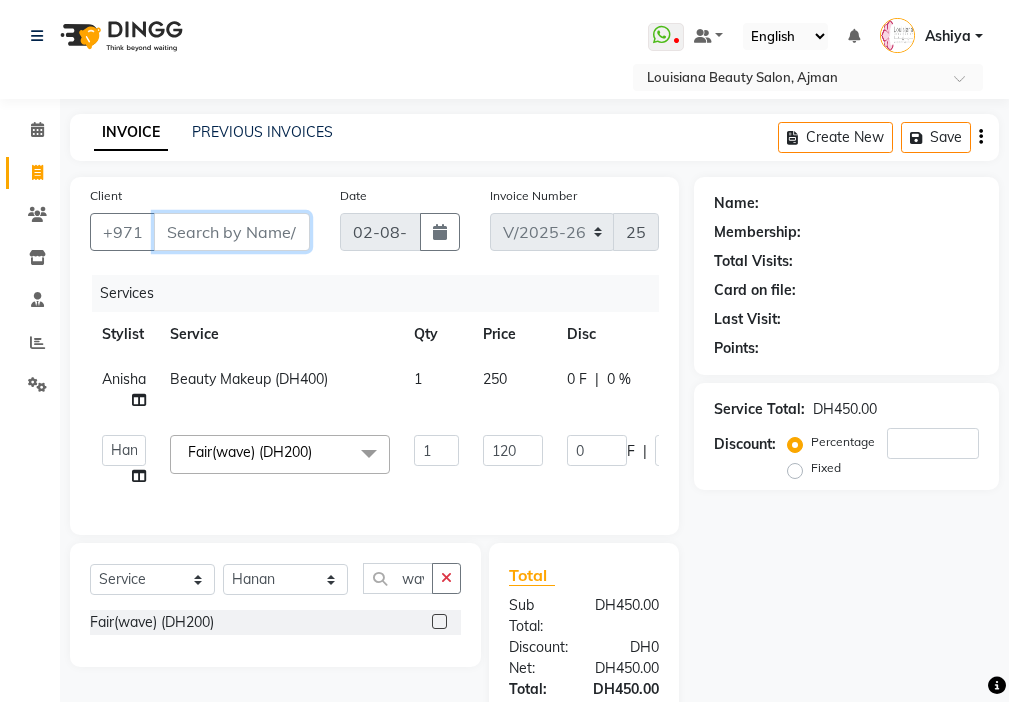 click on "Client" at bounding box center (232, 232) 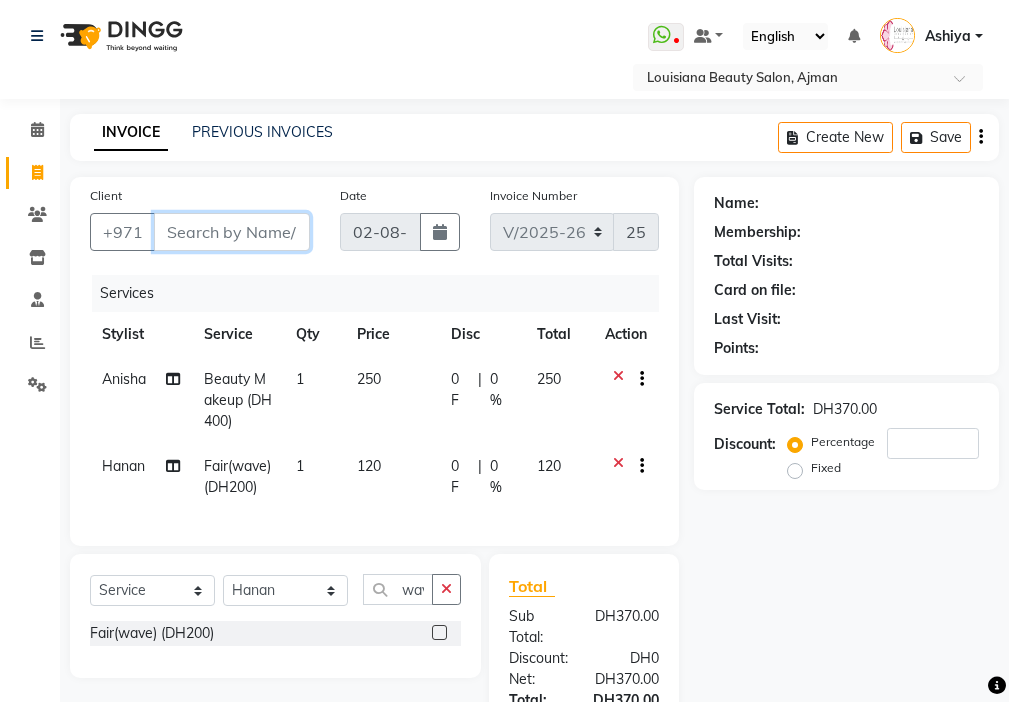 type on "5" 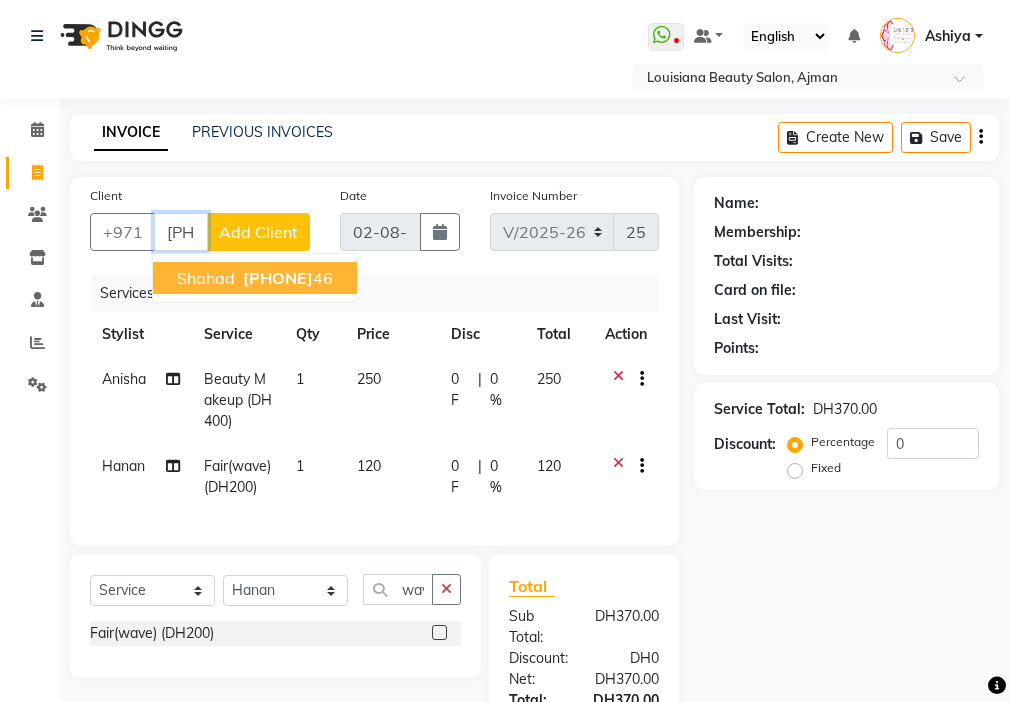 click on "[PHONE]" at bounding box center (286, 278) 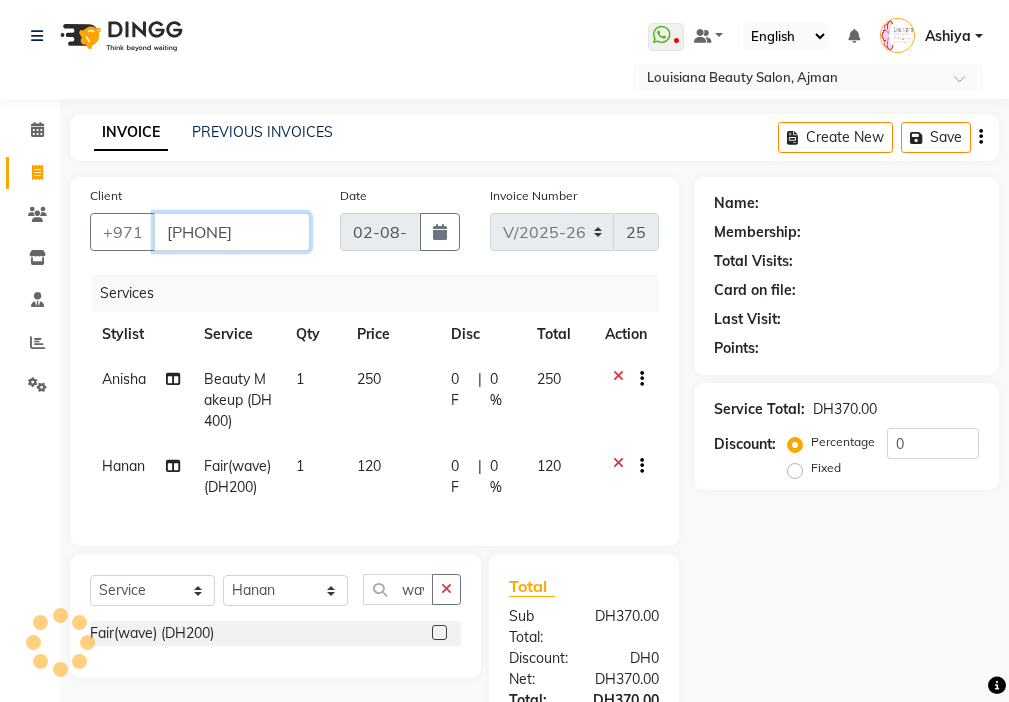type on "[PHONE]" 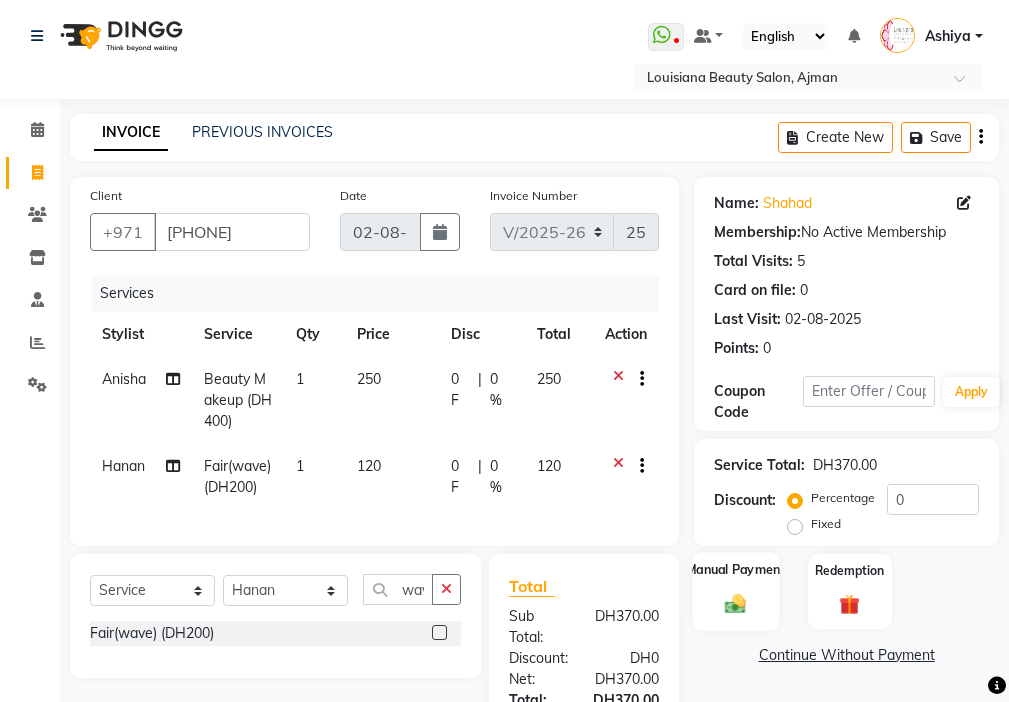 click 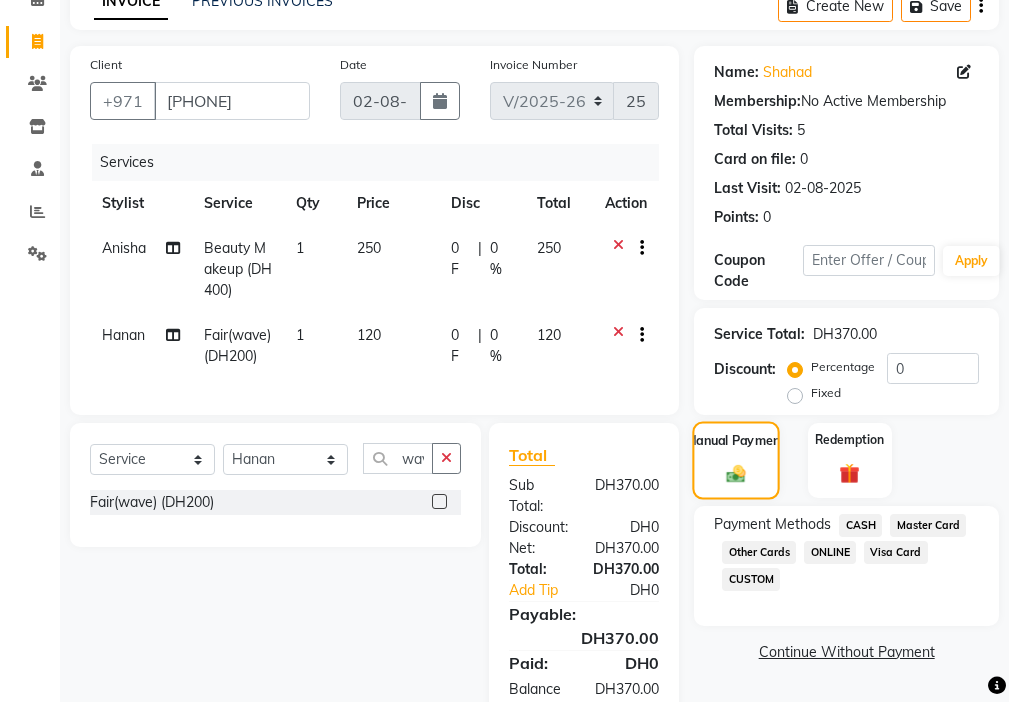 scroll, scrollTop: 236, scrollLeft: 0, axis: vertical 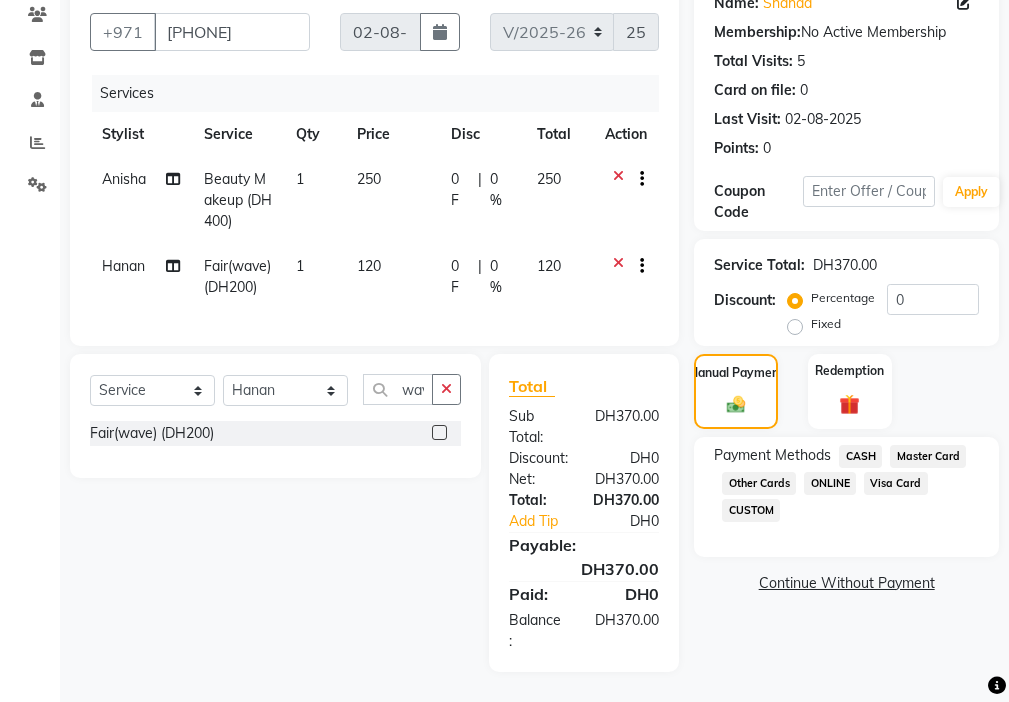click on "Visa Card" 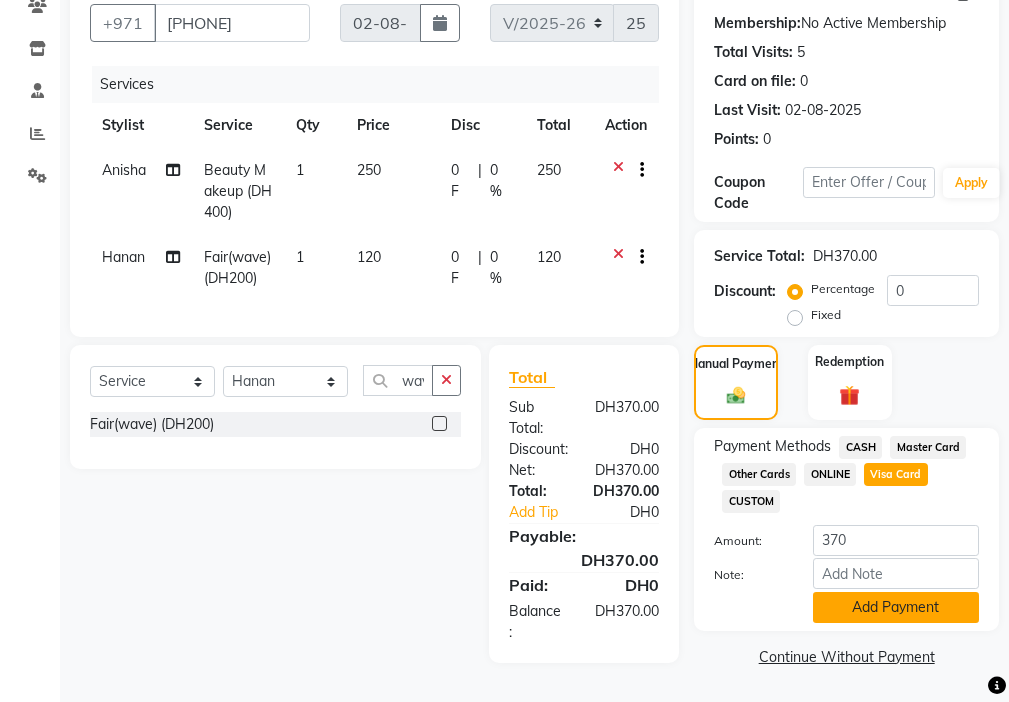 click on "Add Payment" 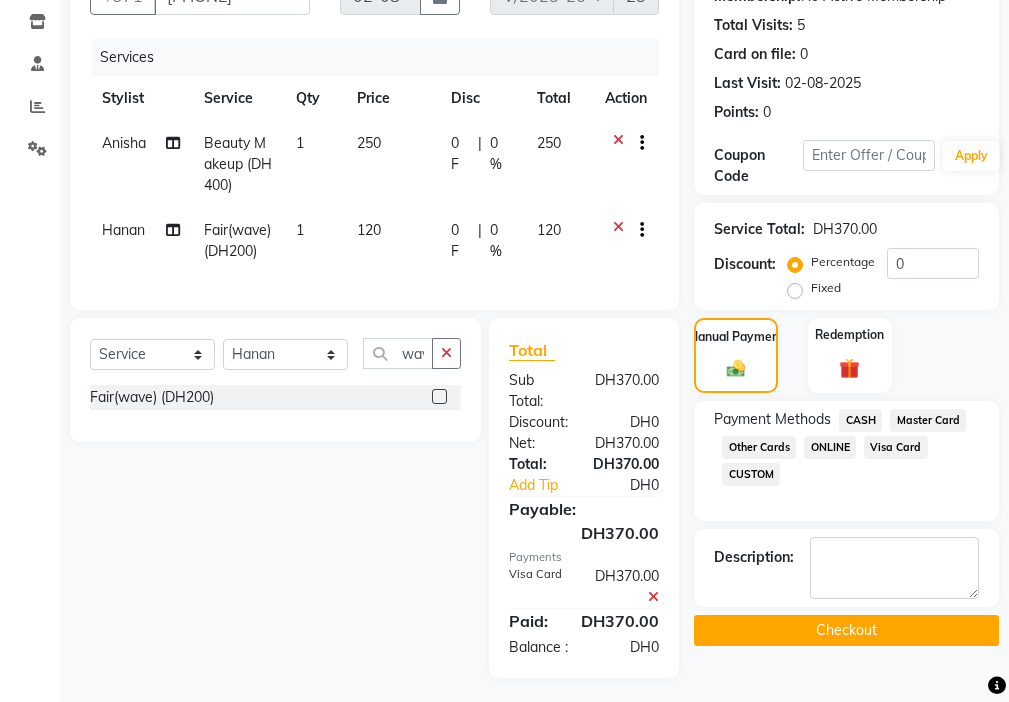 click on "Checkout" 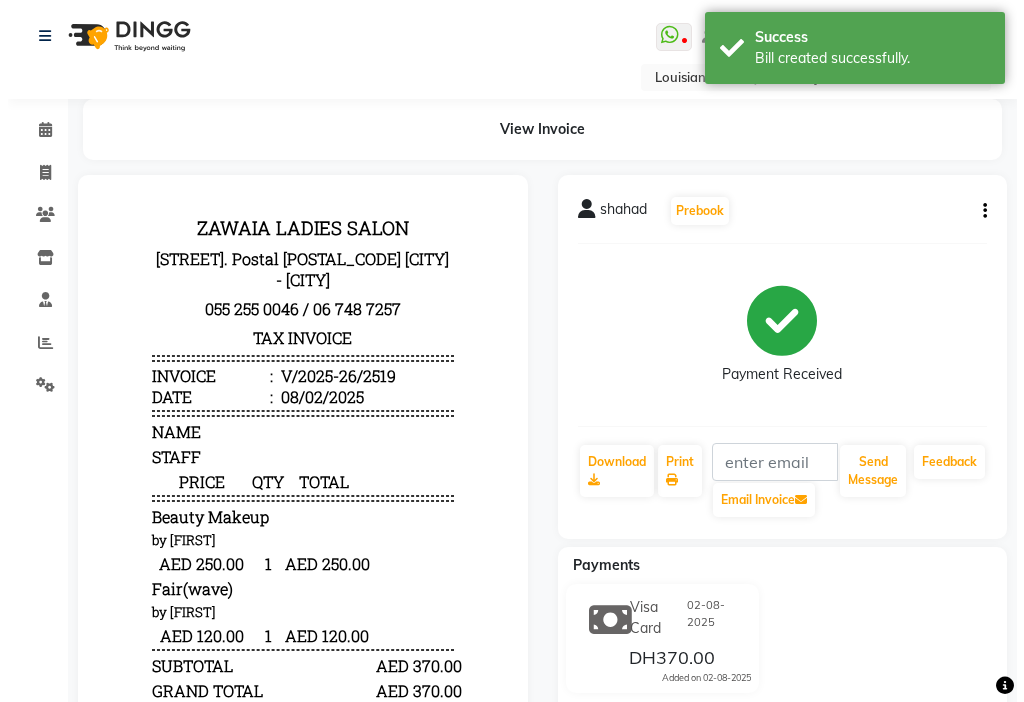 scroll, scrollTop: 0, scrollLeft: 0, axis: both 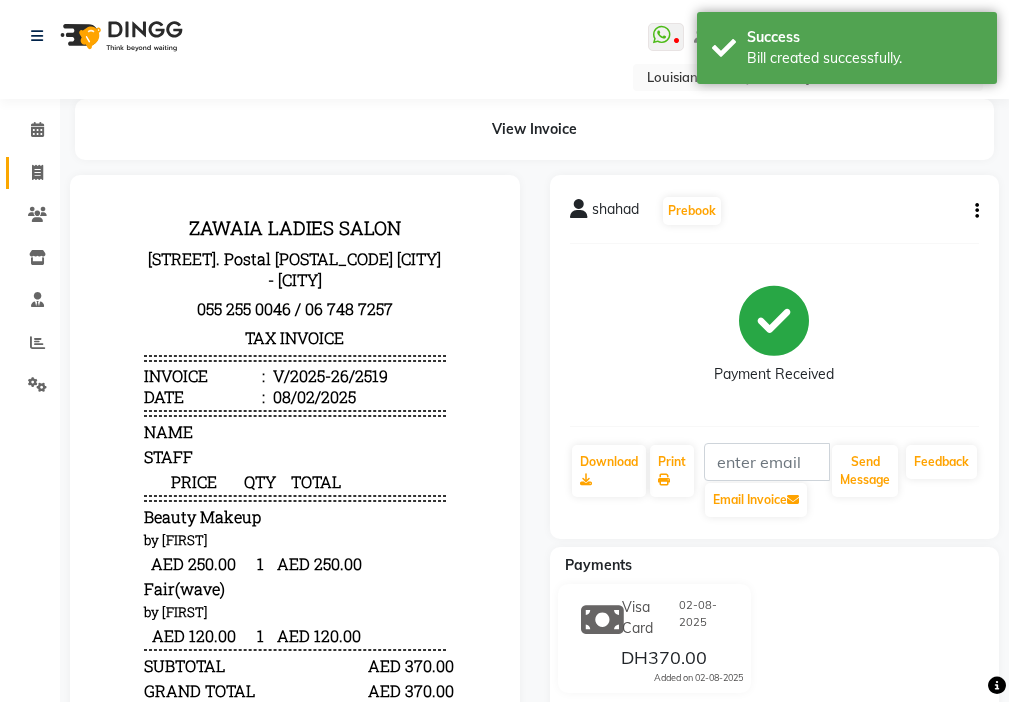 click 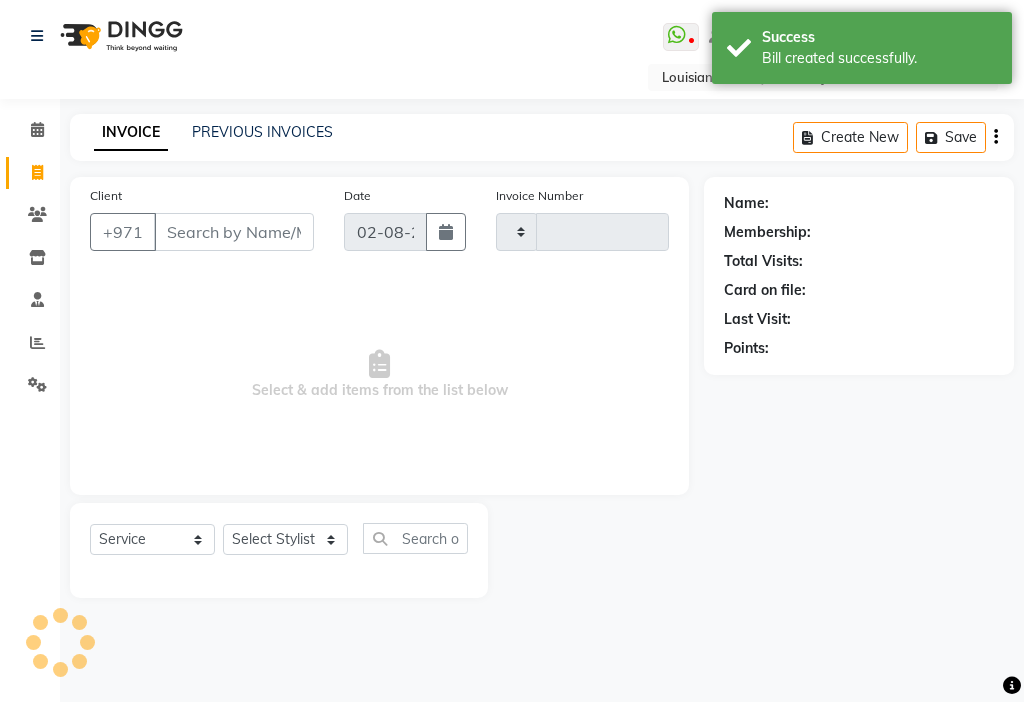 type on "2520" 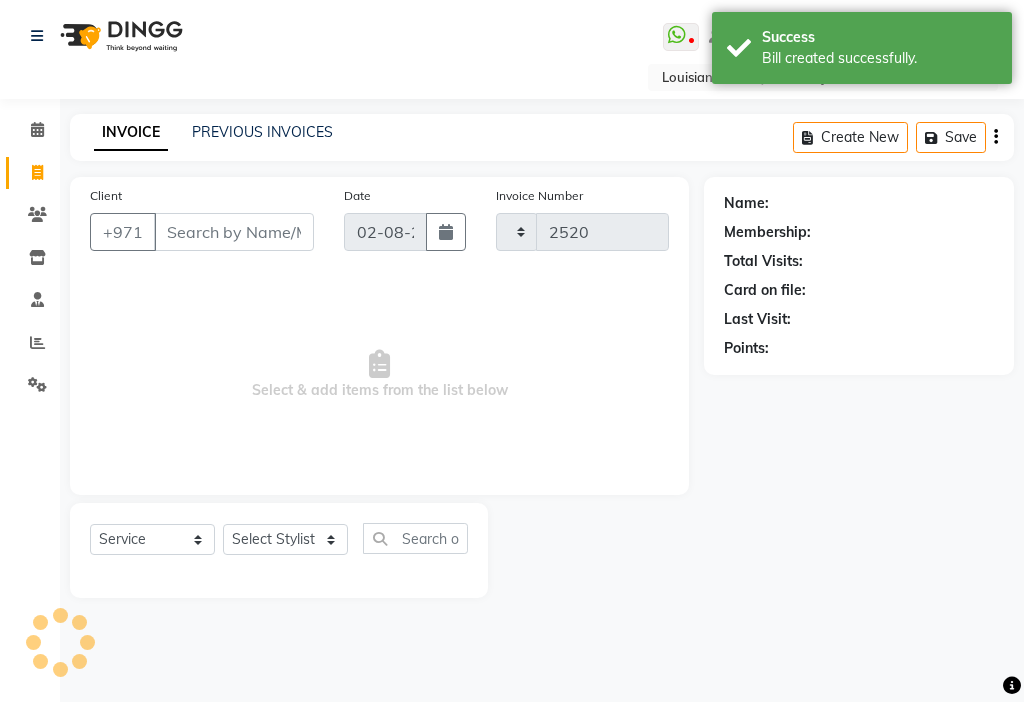 select on "637" 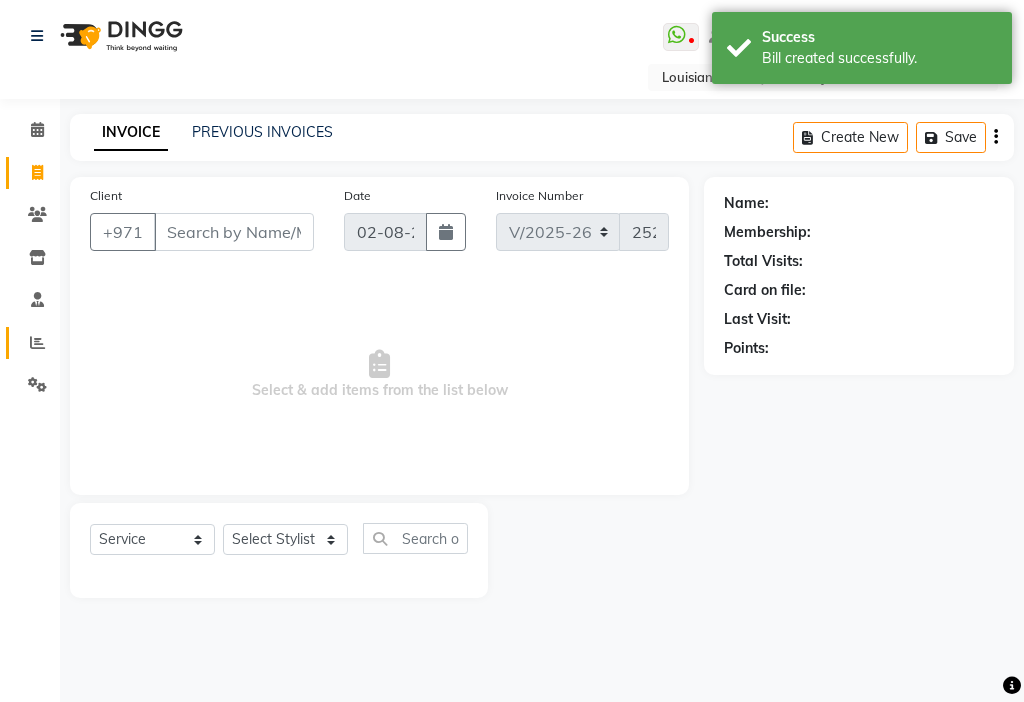 click 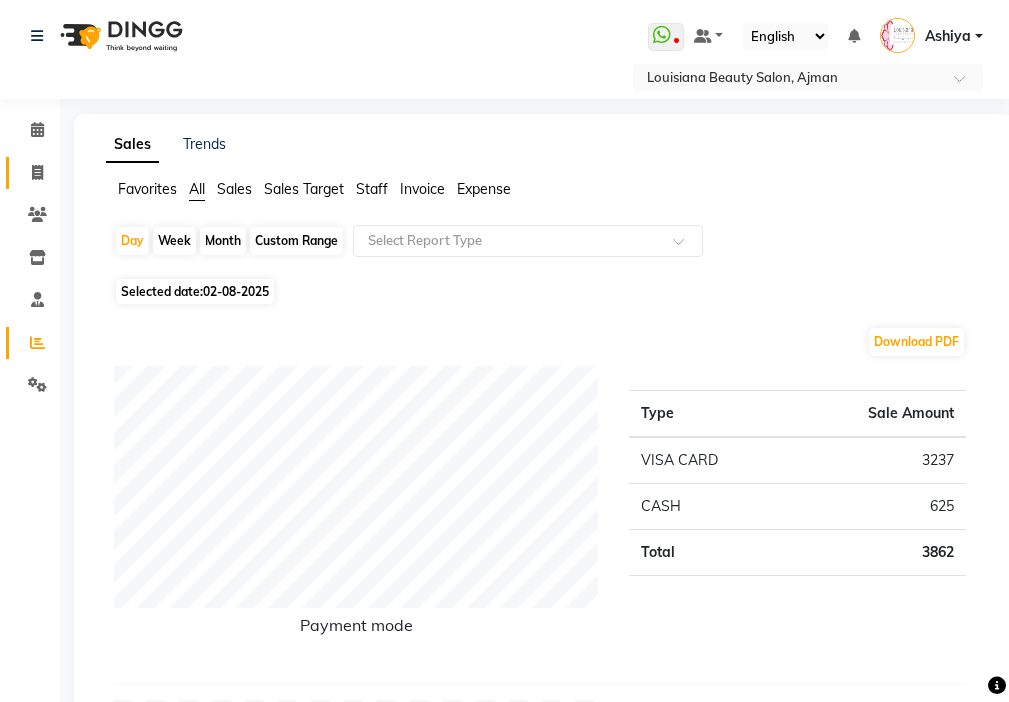click 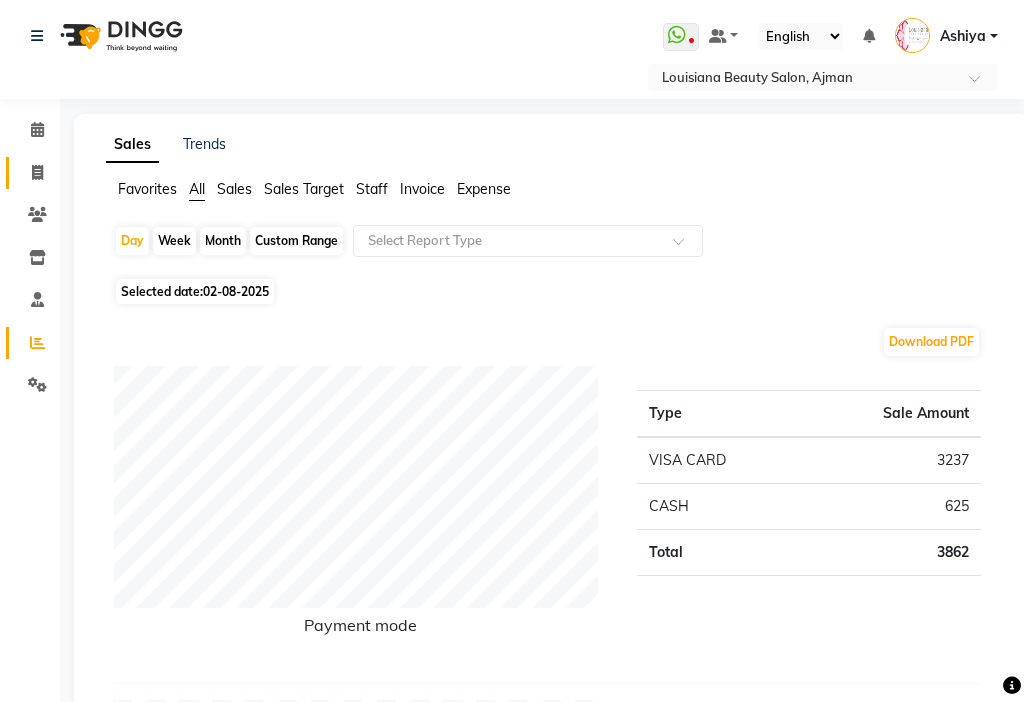 select on "service" 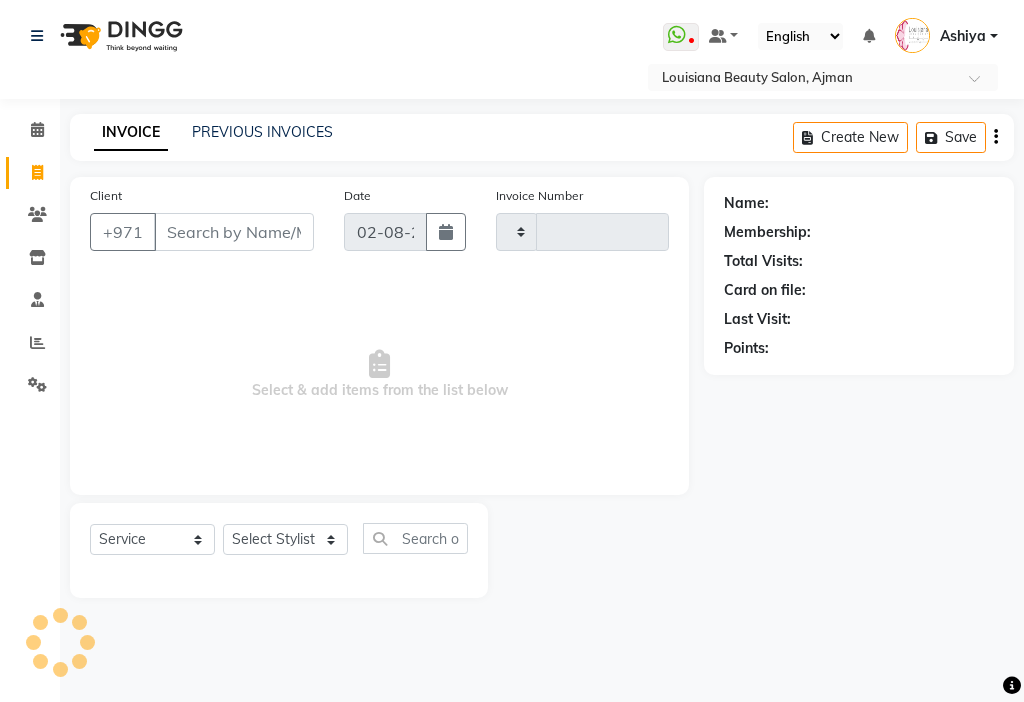 type on "2520" 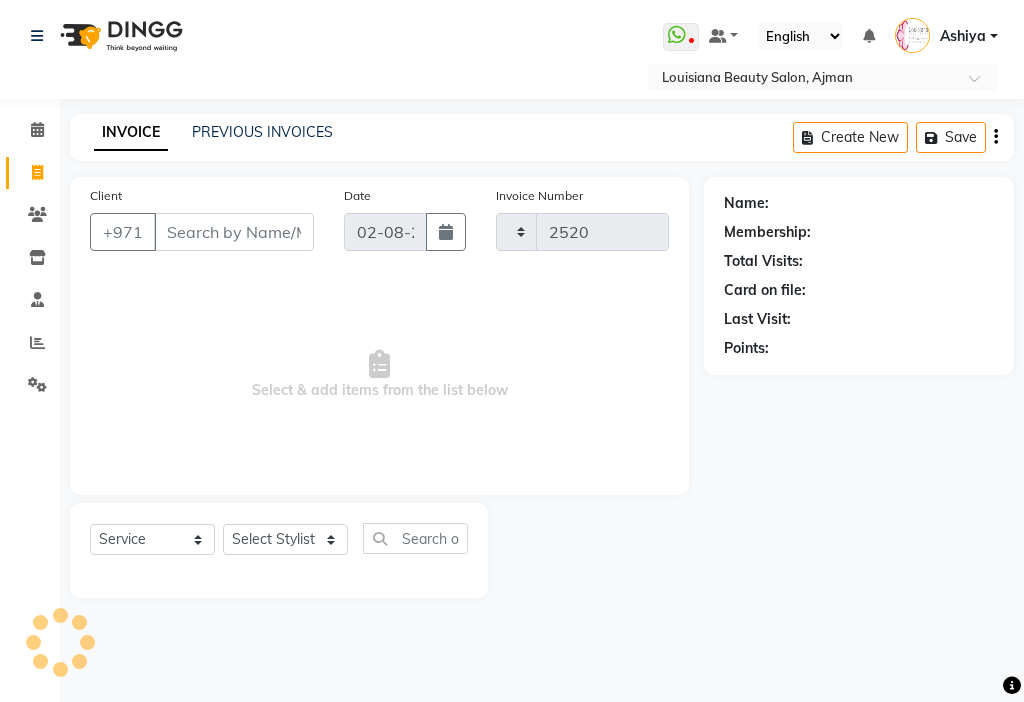 select on "637" 